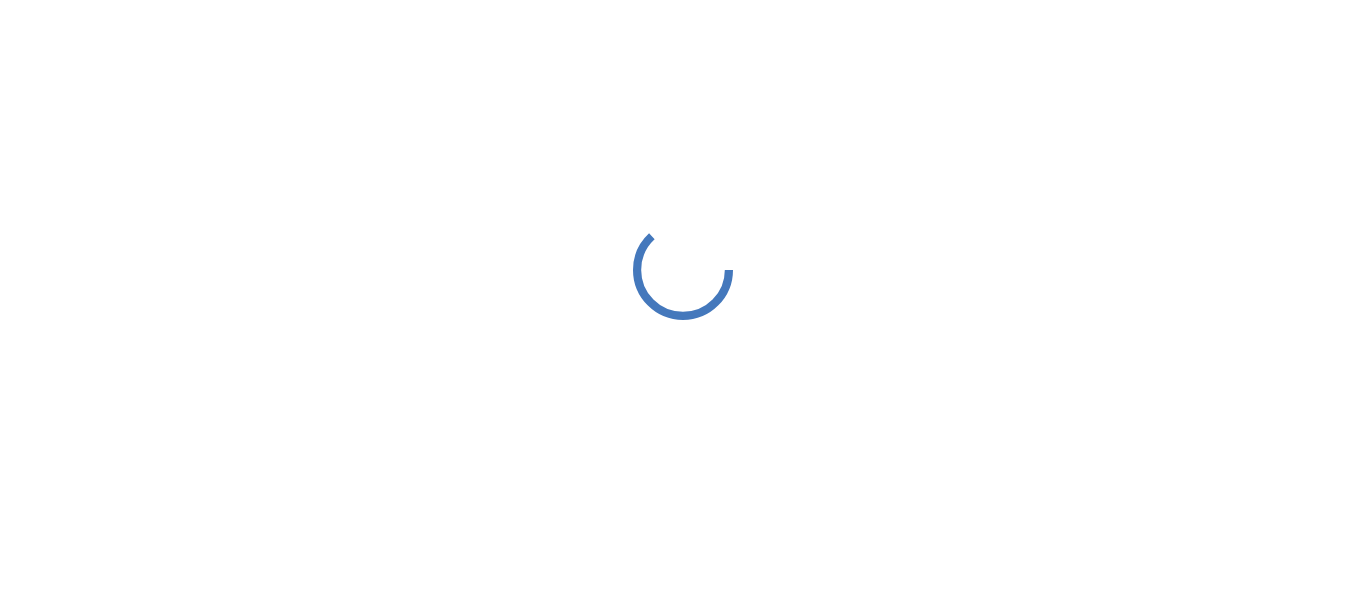 scroll, scrollTop: 0, scrollLeft: 0, axis: both 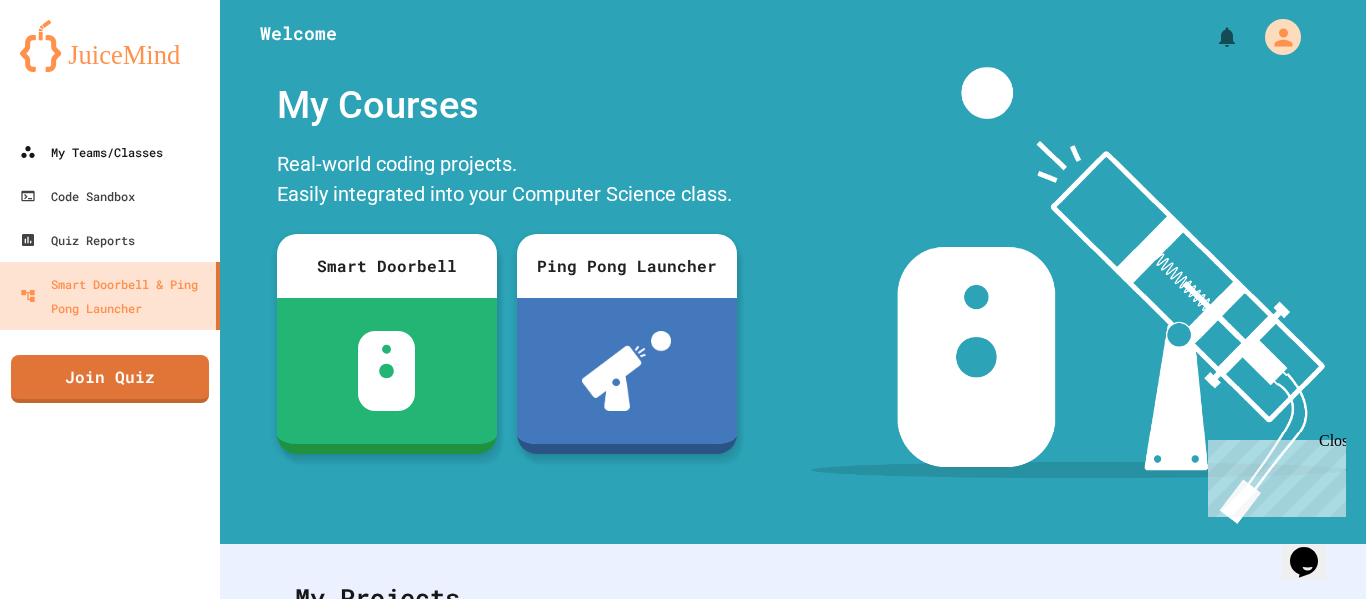 click on "My Teams/Classes" at bounding box center (91, 152) 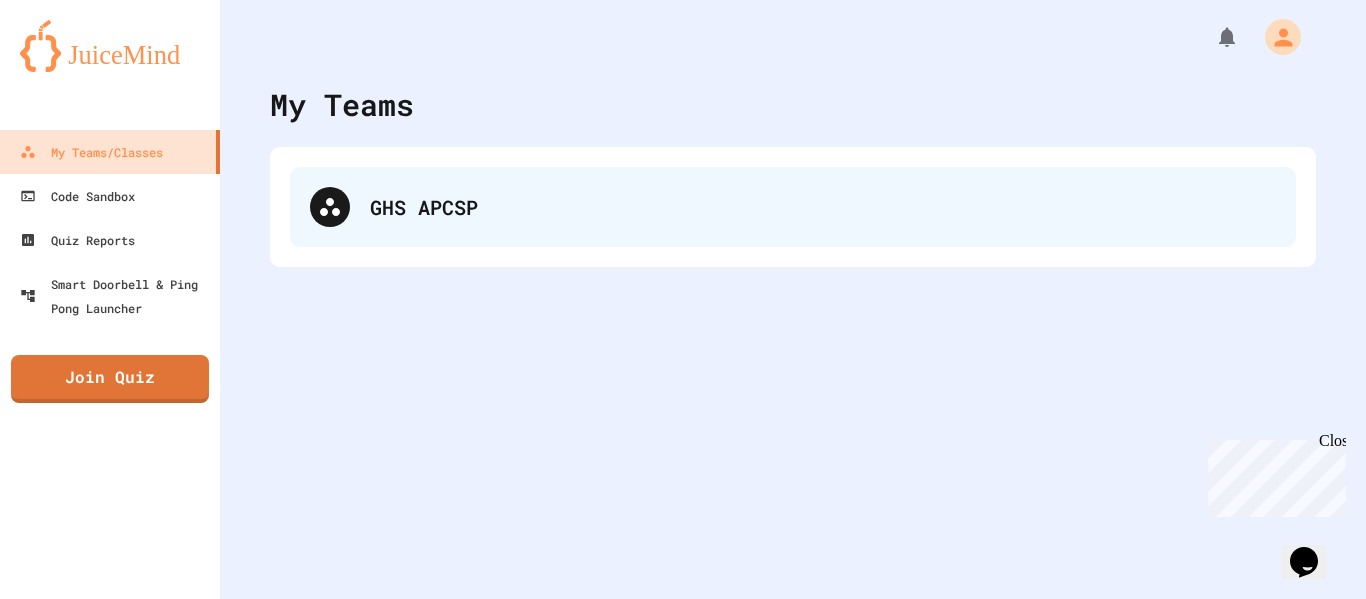 click on "GHS APCSP" at bounding box center [823, 207] 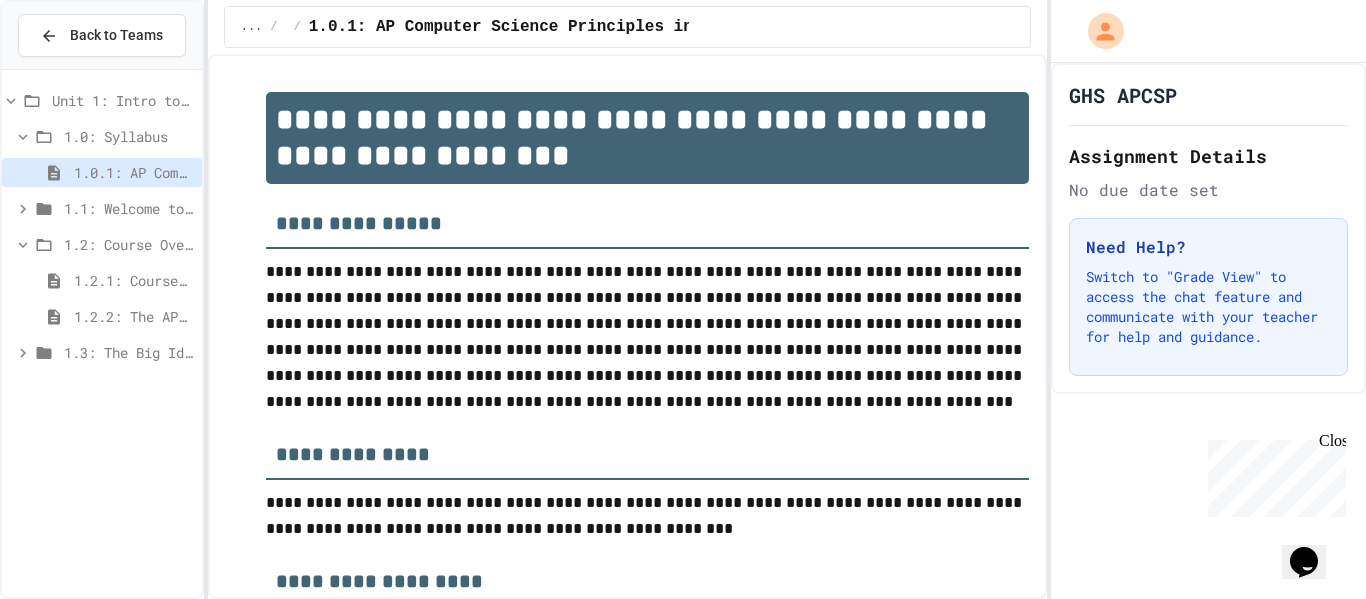 click 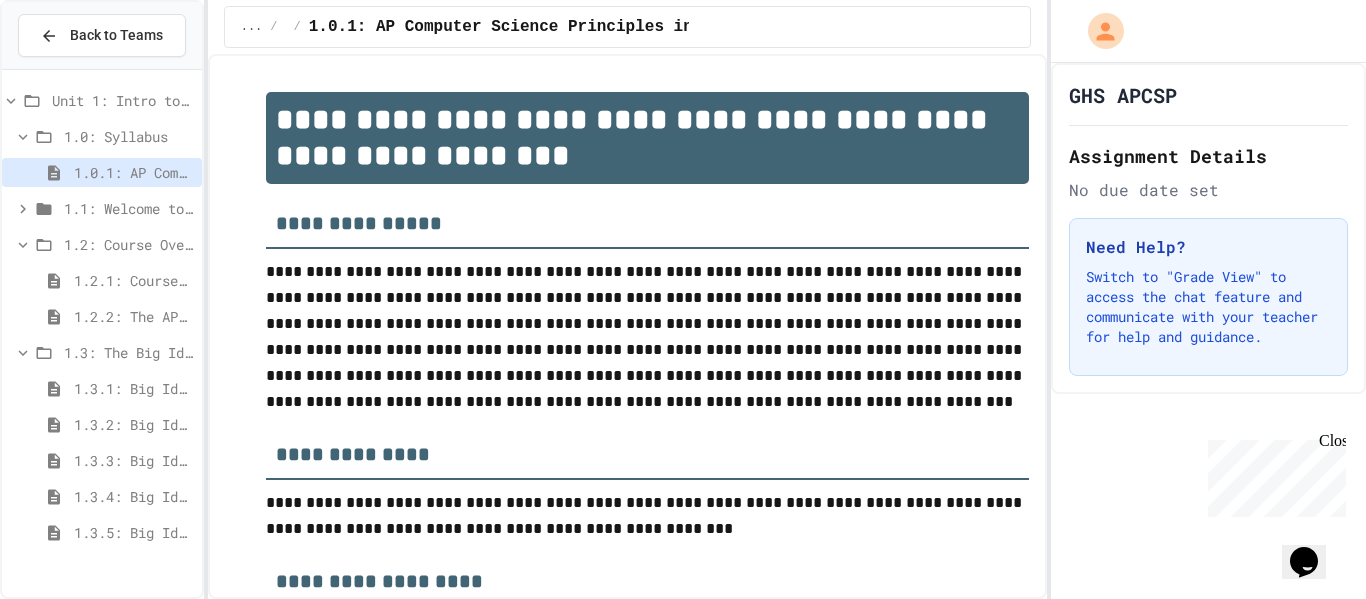 click on "1.3.1: Big Idea 1 - Creative Development" at bounding box center [102, 388] 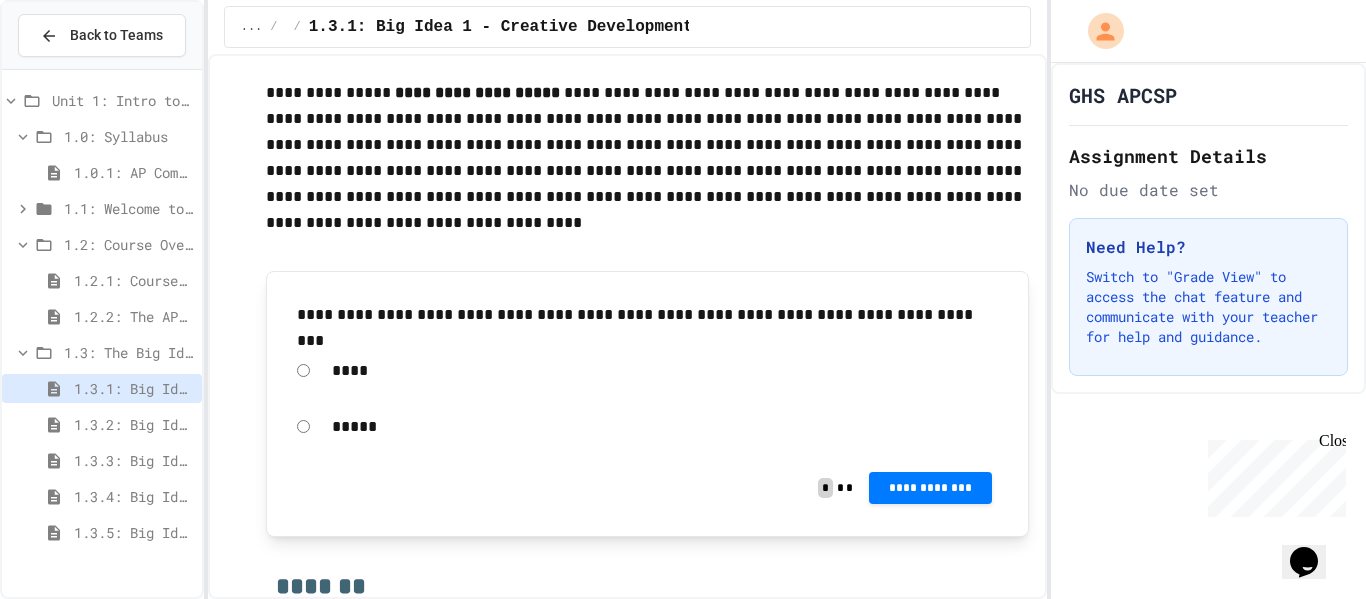 scroll, scrollTop: 483, scrollLeft: 0, axis: vertical 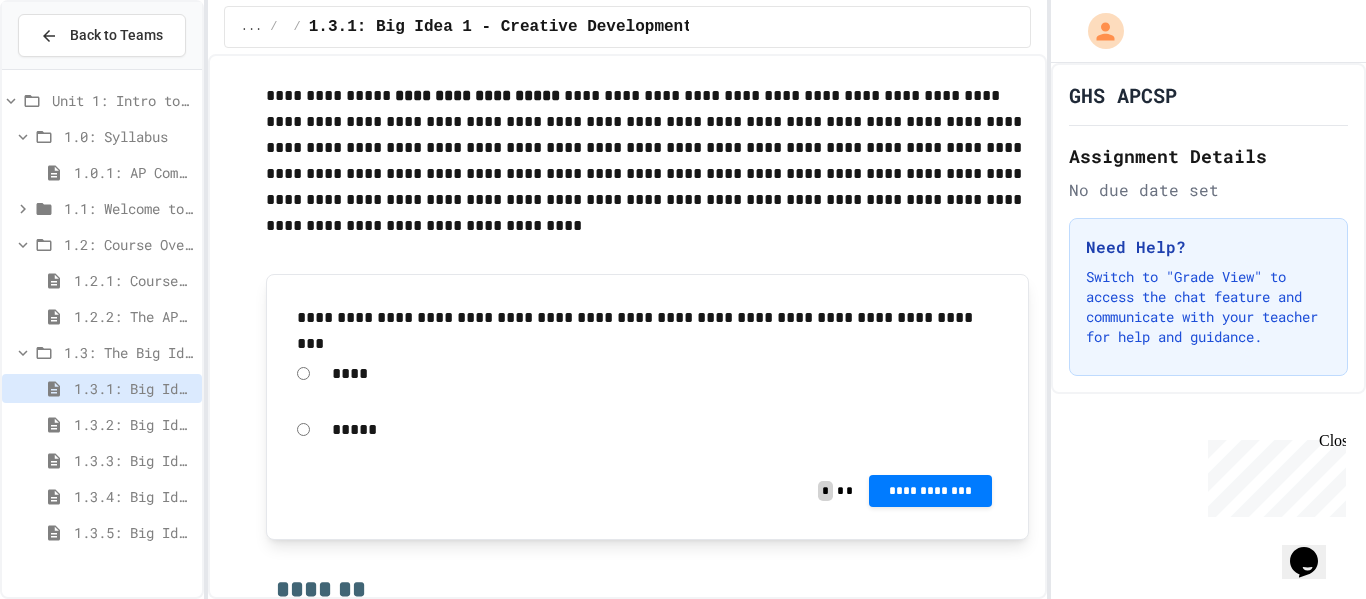 click on "**********" at bounding box center (647, 491) 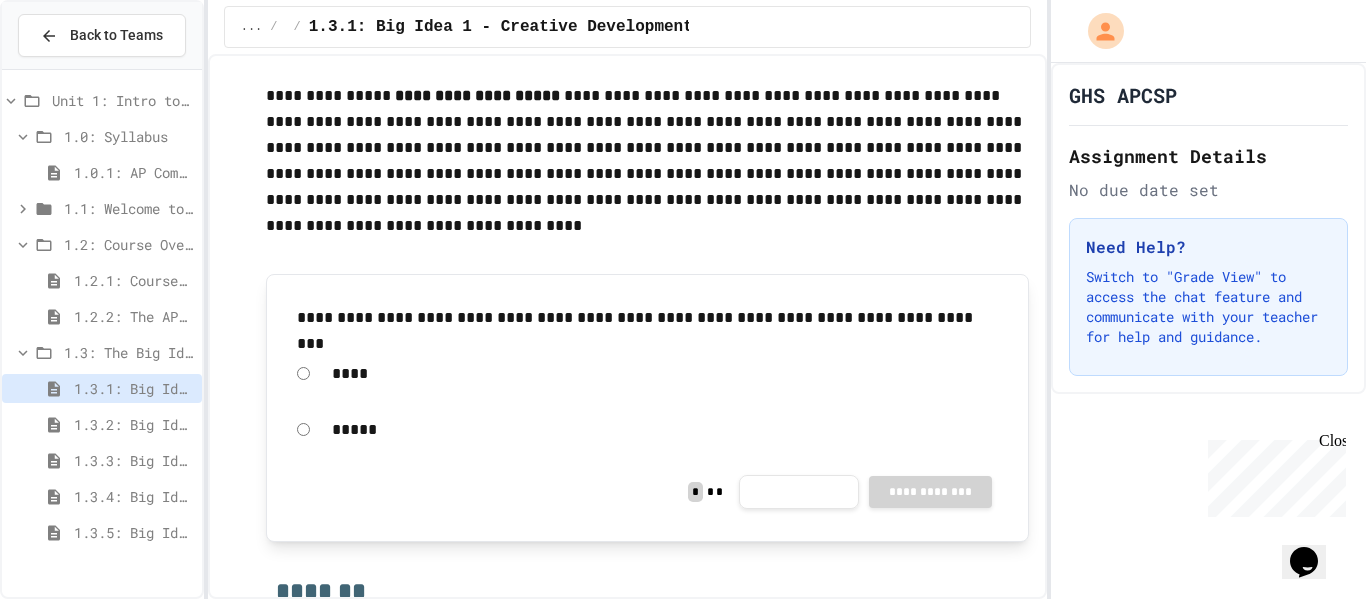 click on "Score 0 / 0 NaN %" at bounding box center (682, 744) 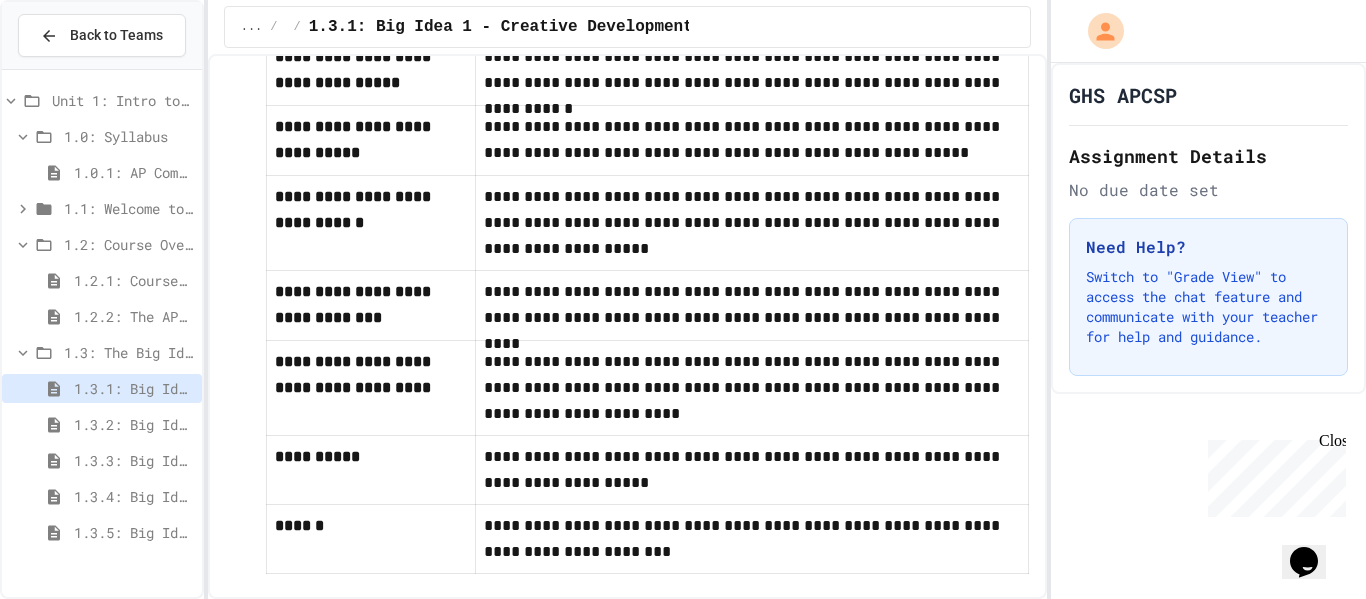 scroll, scrollTop: 1292, scrollLeft: 0, axis: vertical 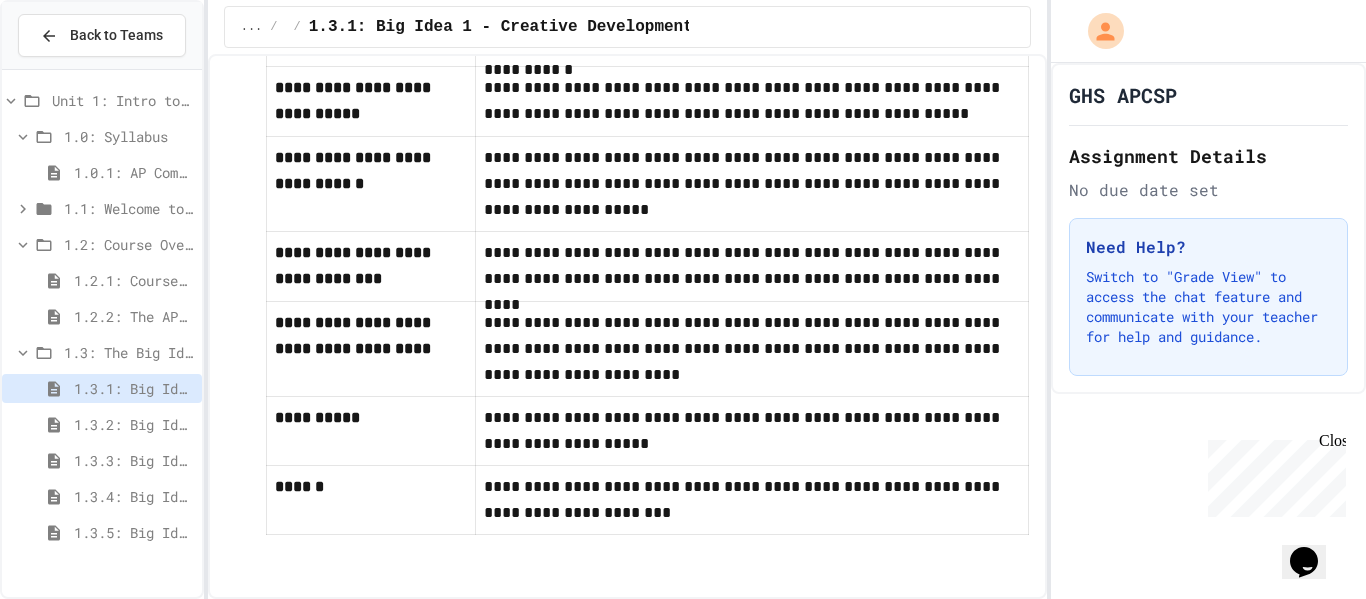 click on "1.3.2: Big Idea 2 - Data" at bounding box center [134, 424] 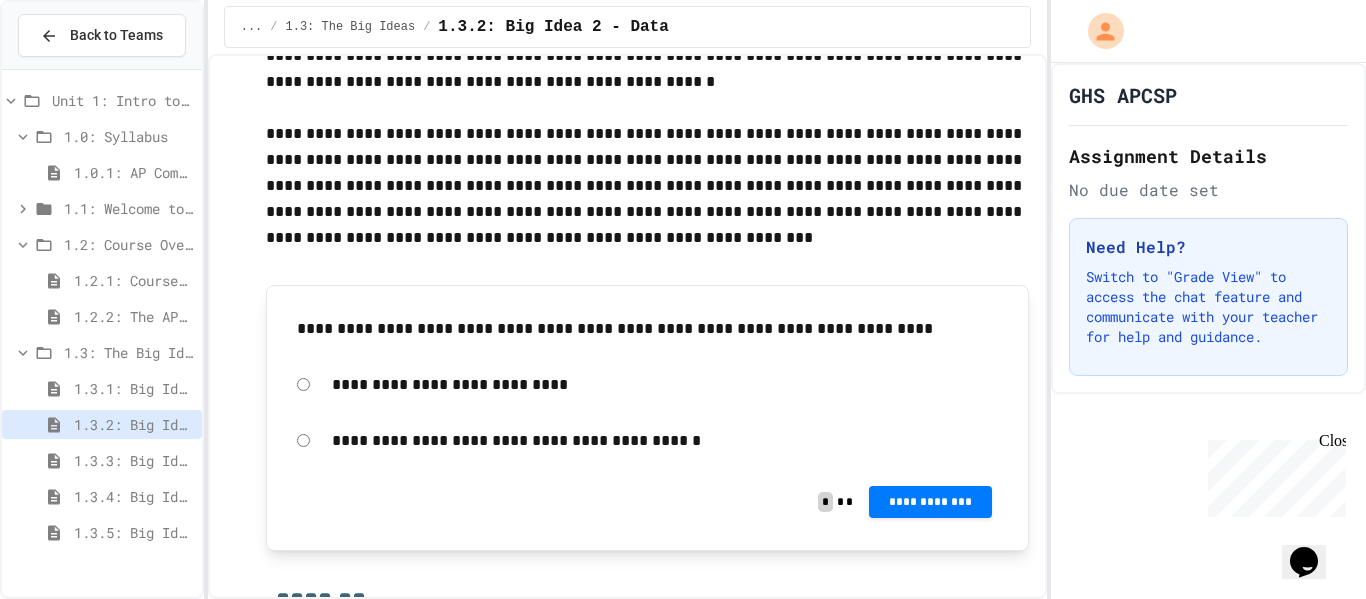 scroll, scrollTop: 368, scrollLeft: 0, axis: vertical 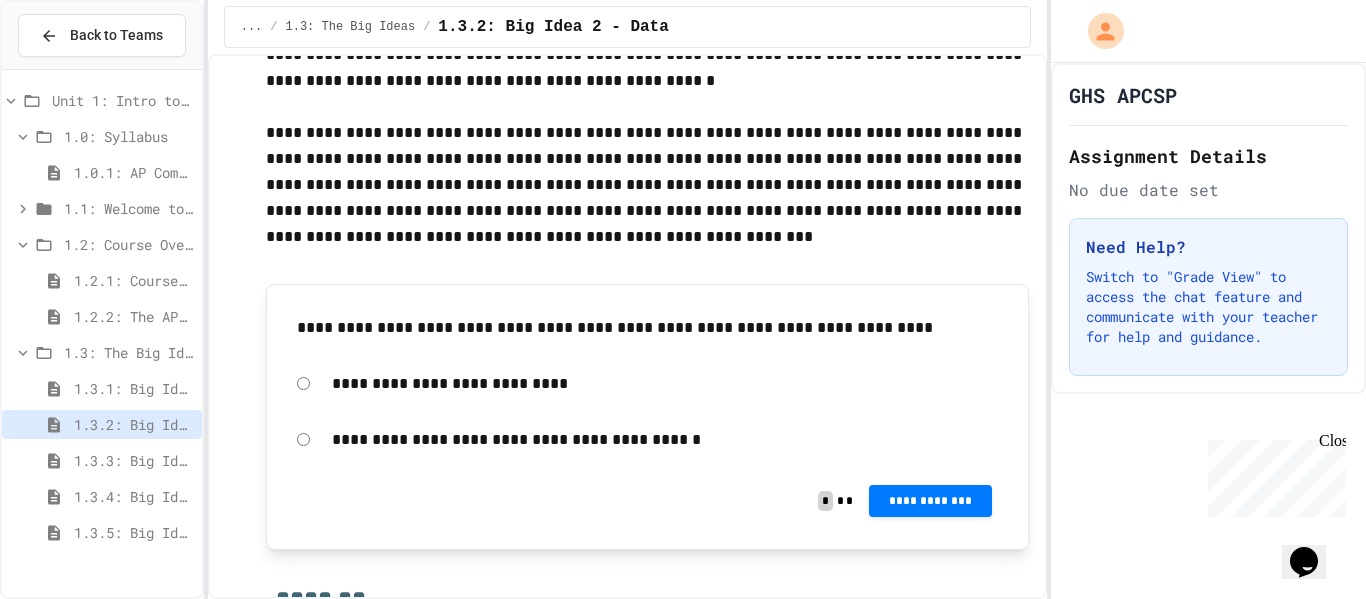 click on "**********" at bounding box center [930, 501] 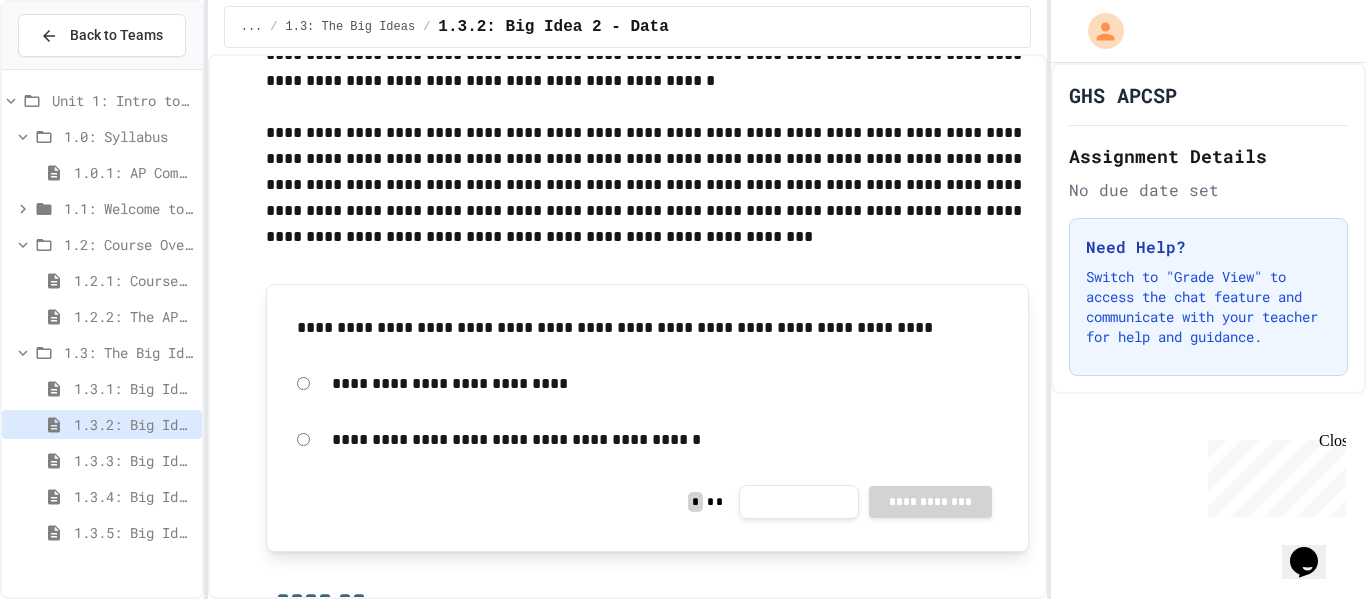 click 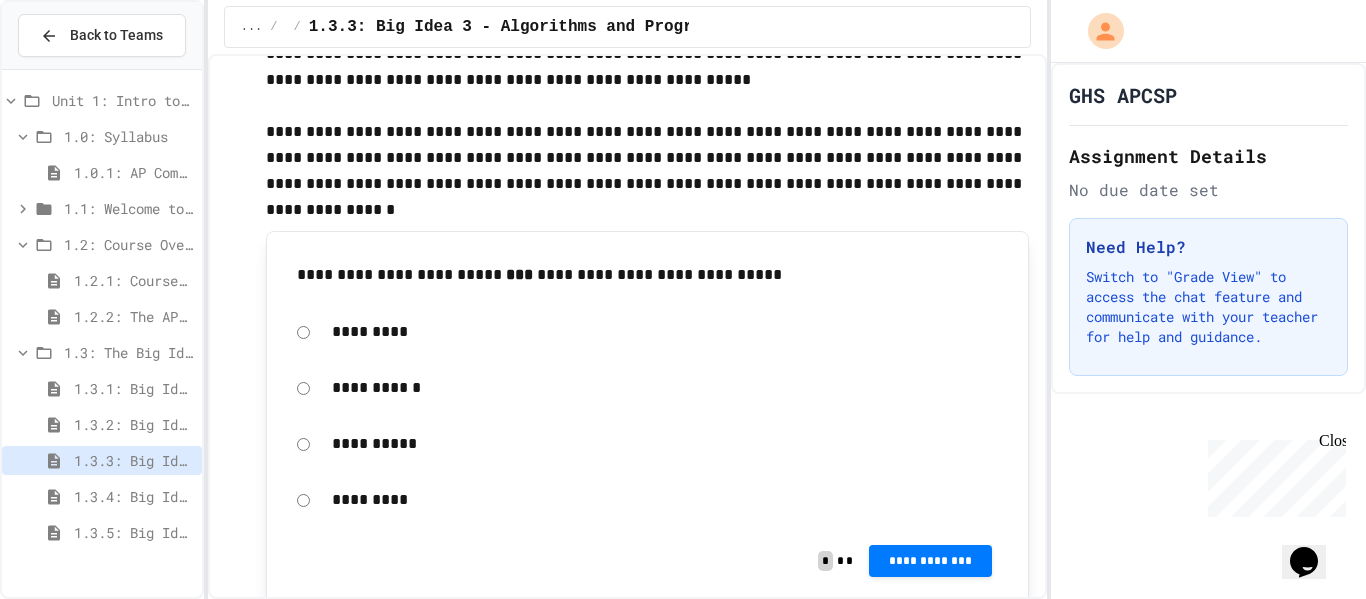 scroll, scrollTop: 580, scrollLeft: 0, axis: vertical 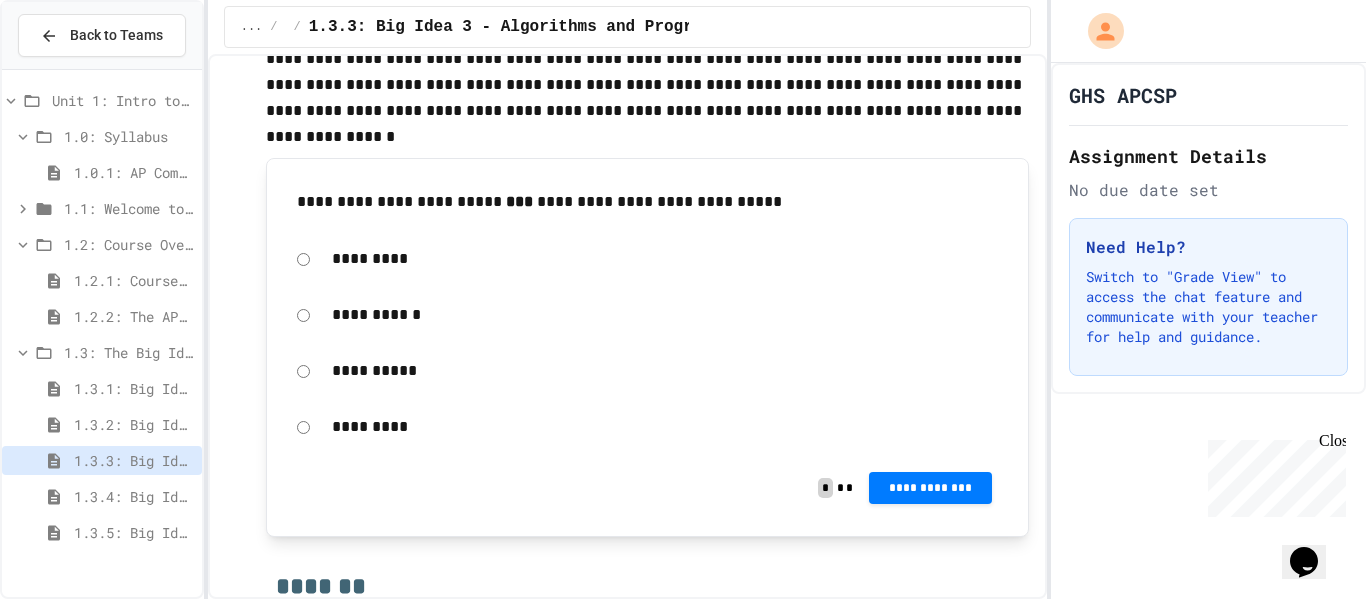 click on "**********" at bounding box center (930, 488) 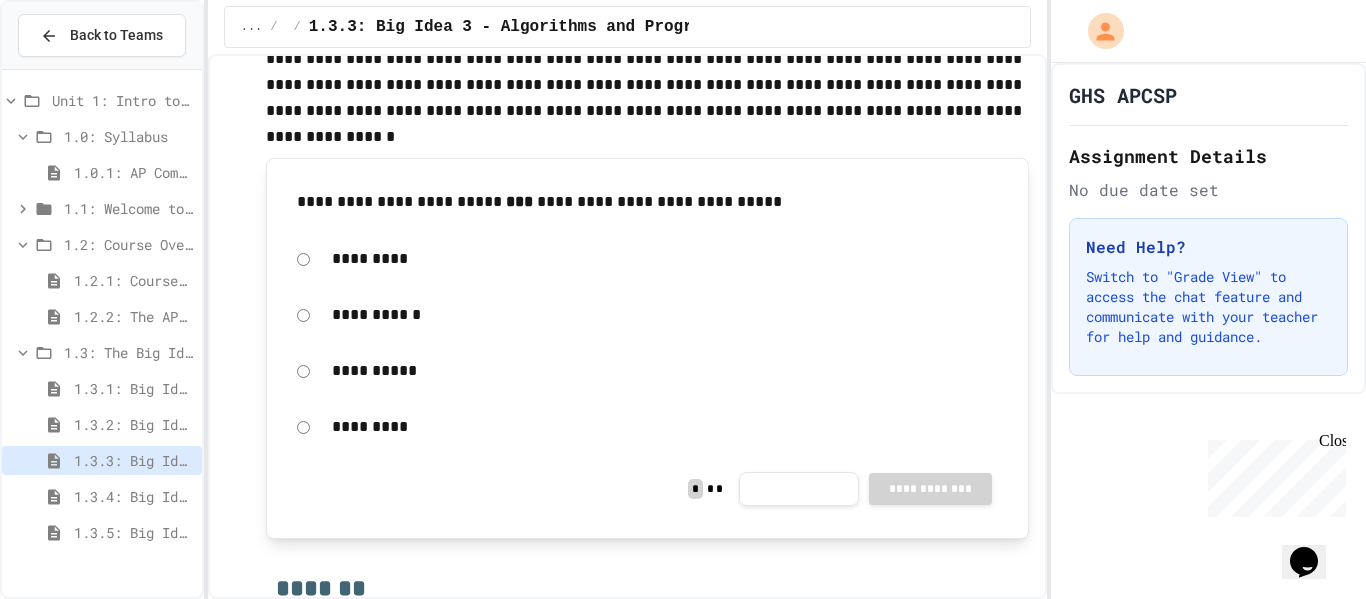 click 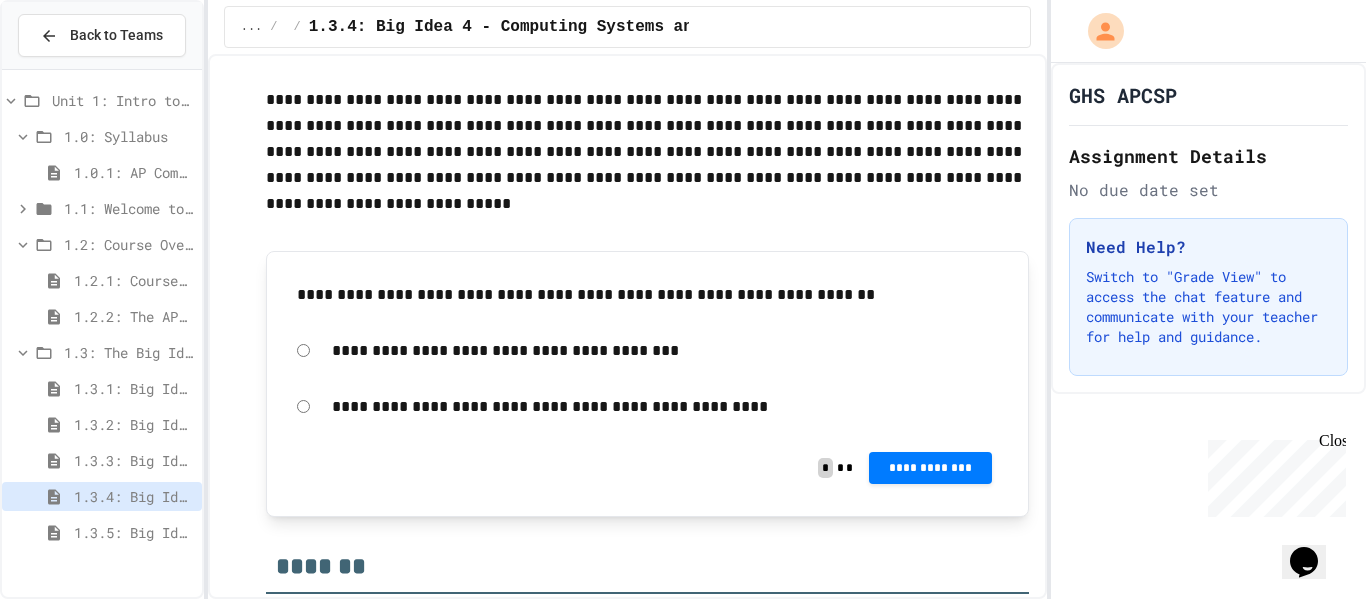 scroll, scrollTop: 495, scrollLeft: 0, axis: vertical 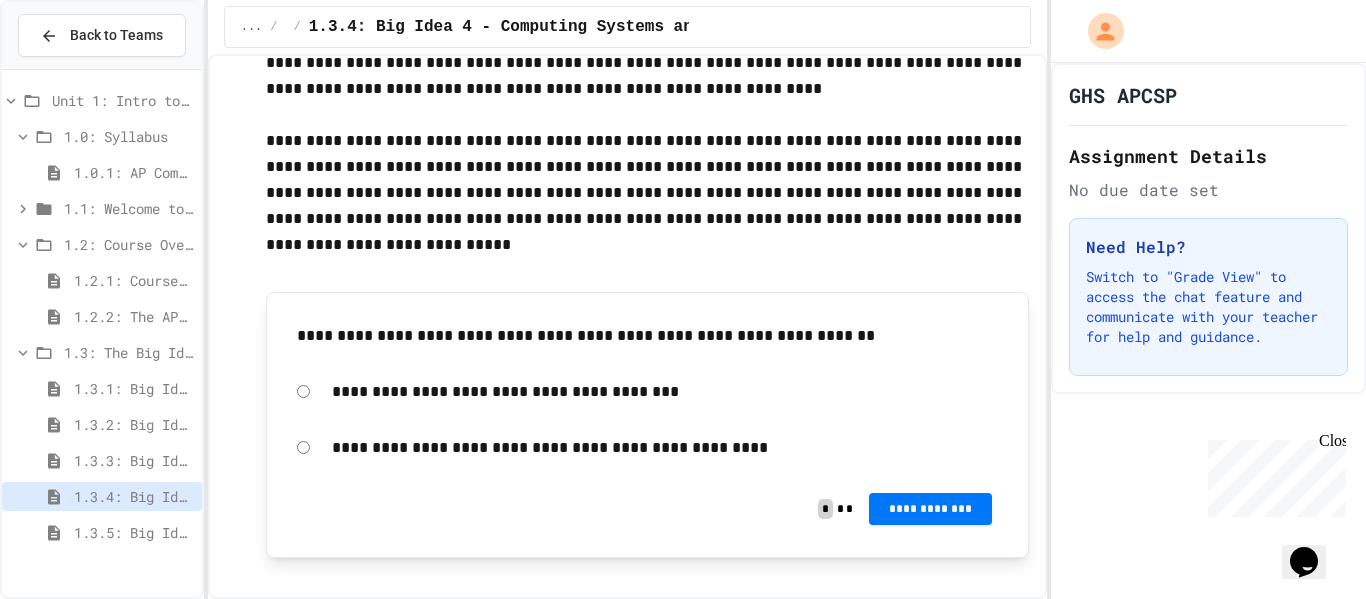 click on "**********" at bounding box center [930, 509] 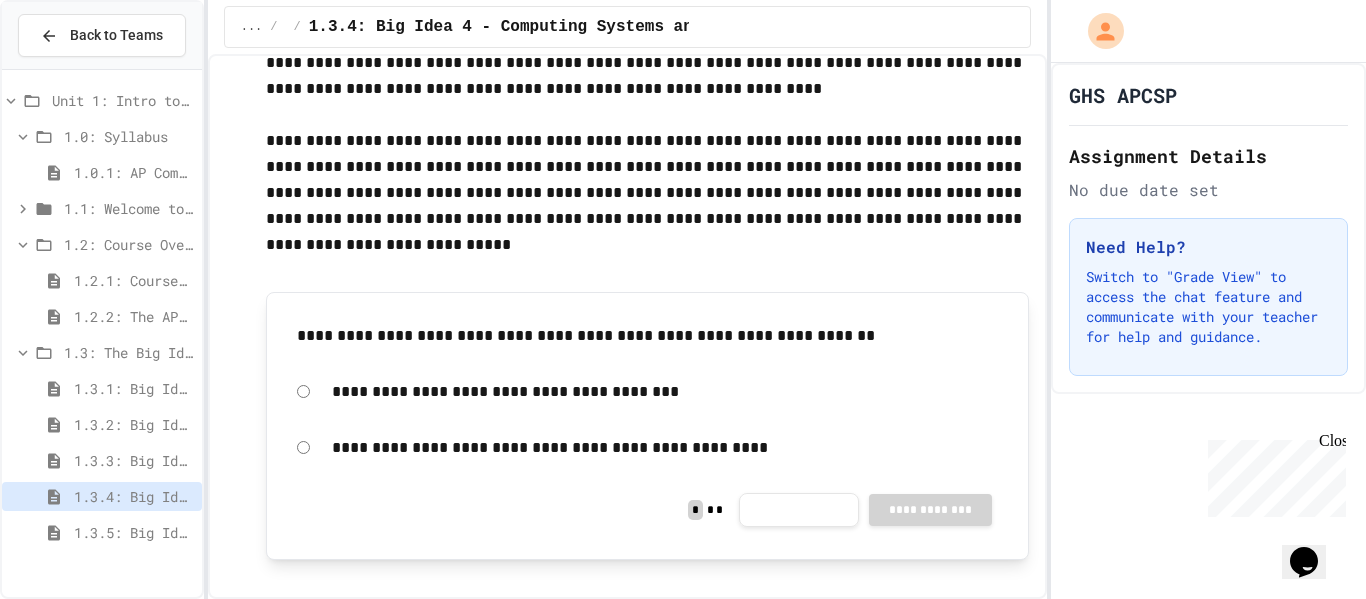 click on "Score 0 / 0 NaN %" at bounding box center [682, 744] 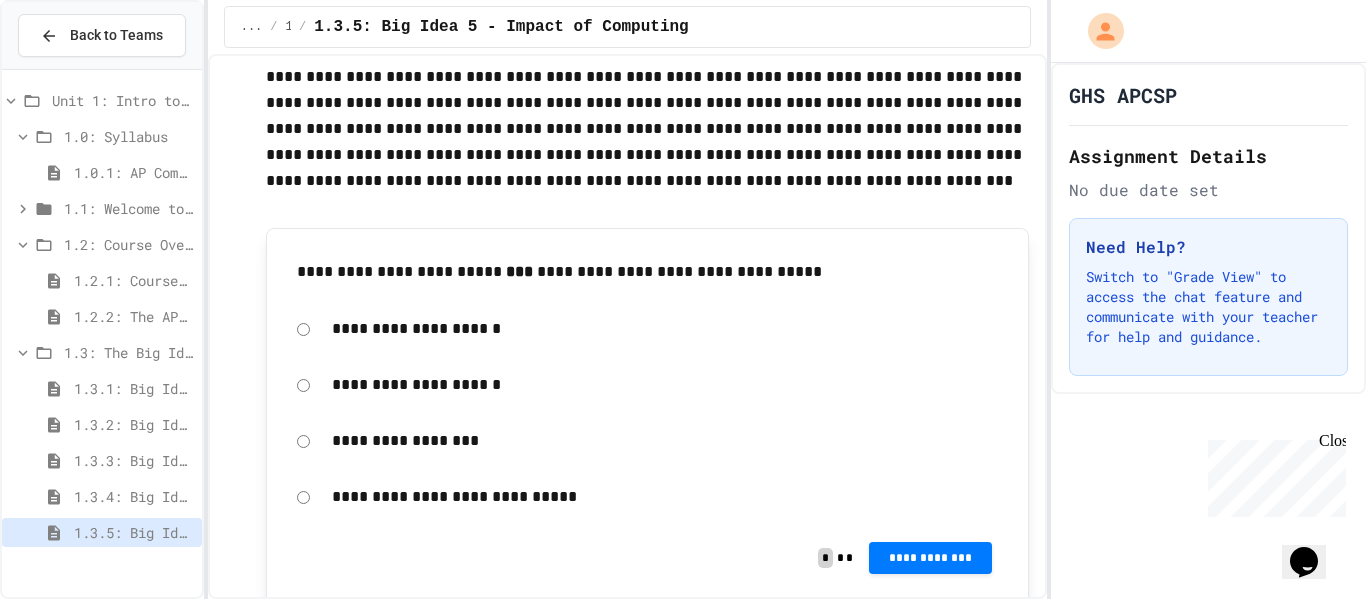 scroll, scrollTop: 629, scrollLeft: 0, axis: vertical 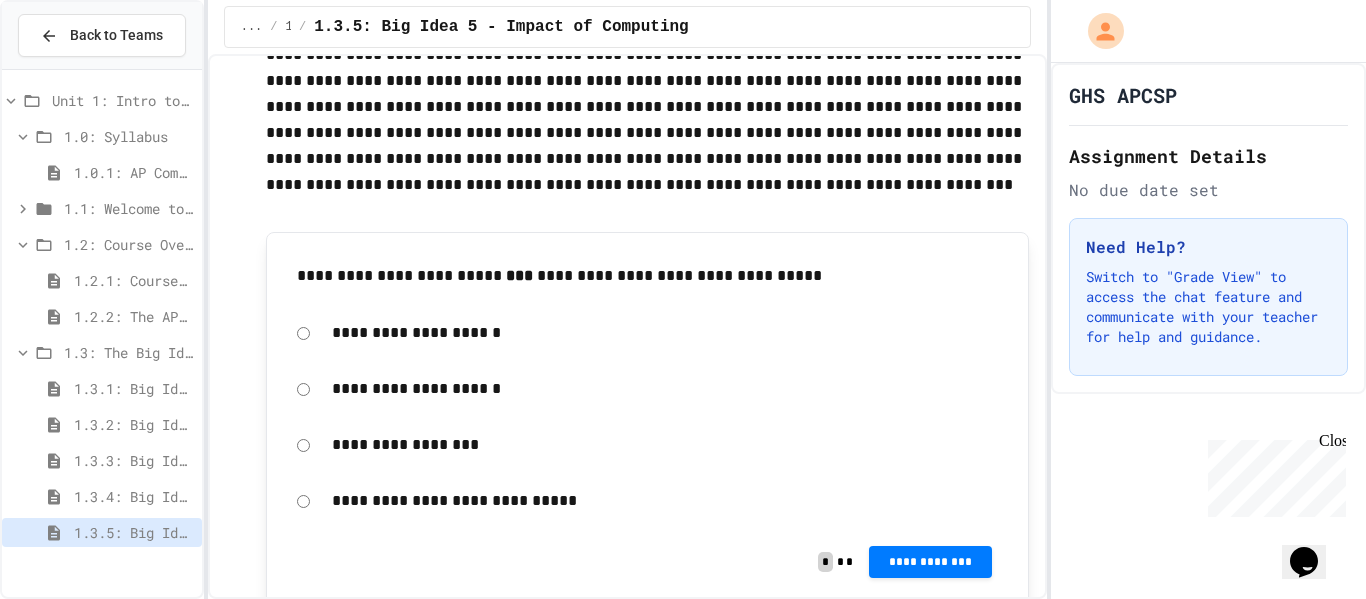 click on "**********" at bounding box center (665, 501) 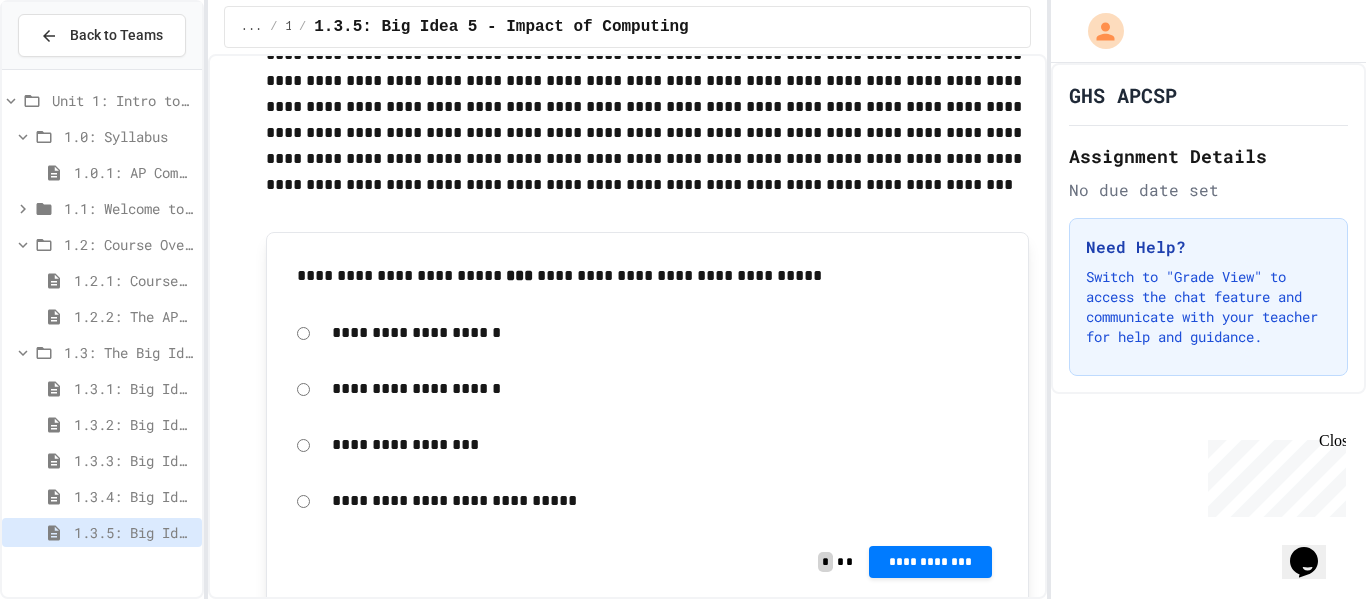 click on "**********" at bounding box center (665, 501) 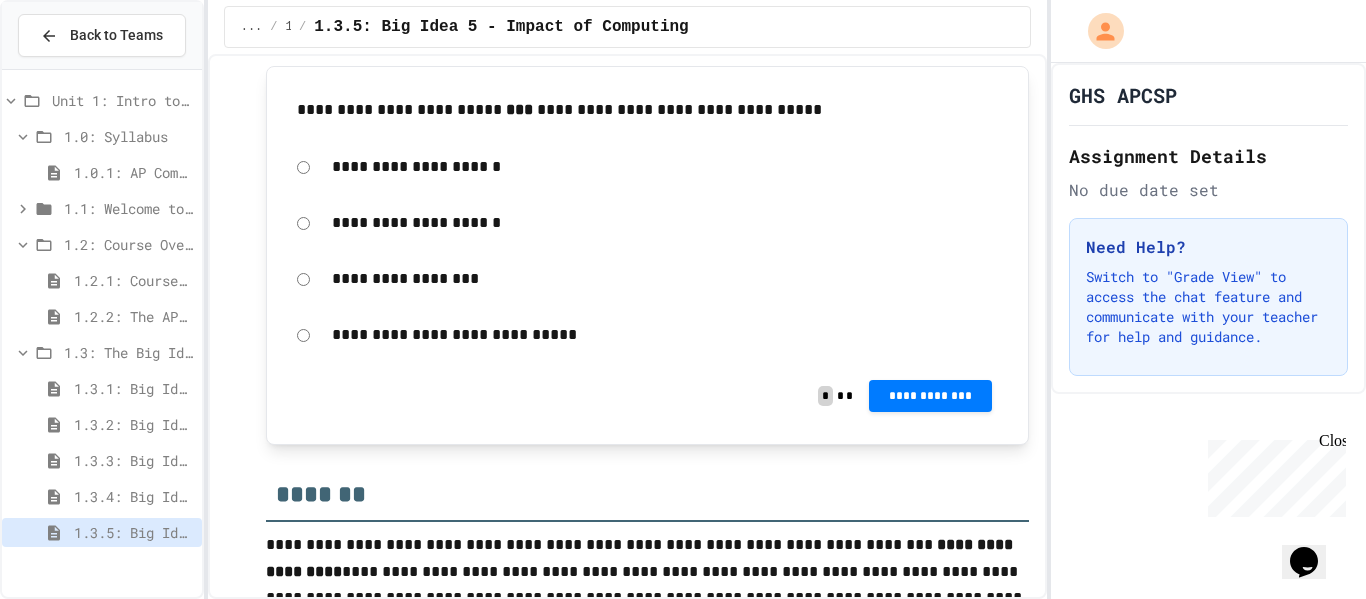 scroll, scrollTop: 797, scrollLeft: 0, axis: vertical 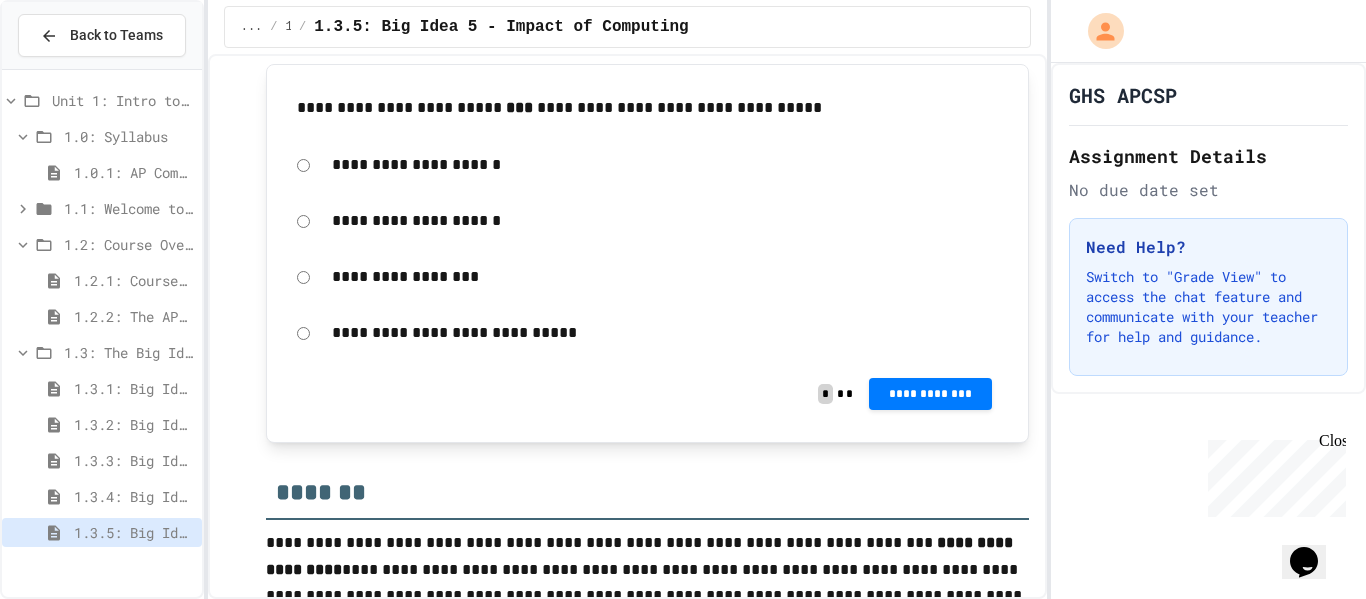 click on "**********" at bounding box center (930, 394) 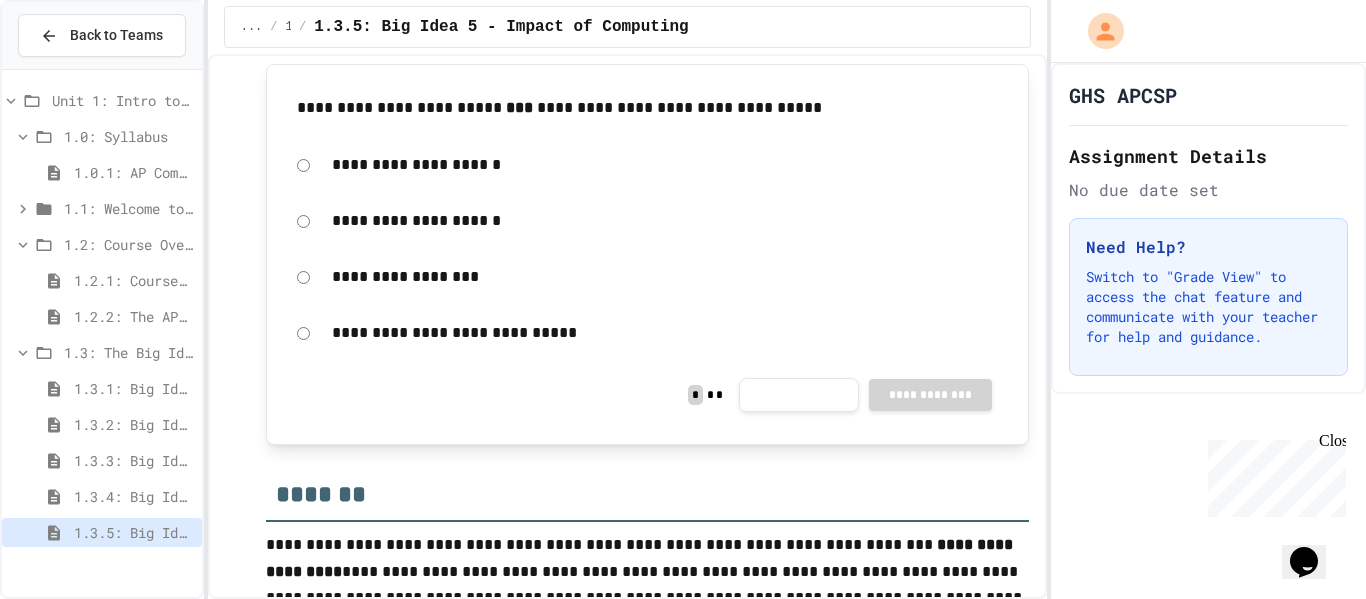 click 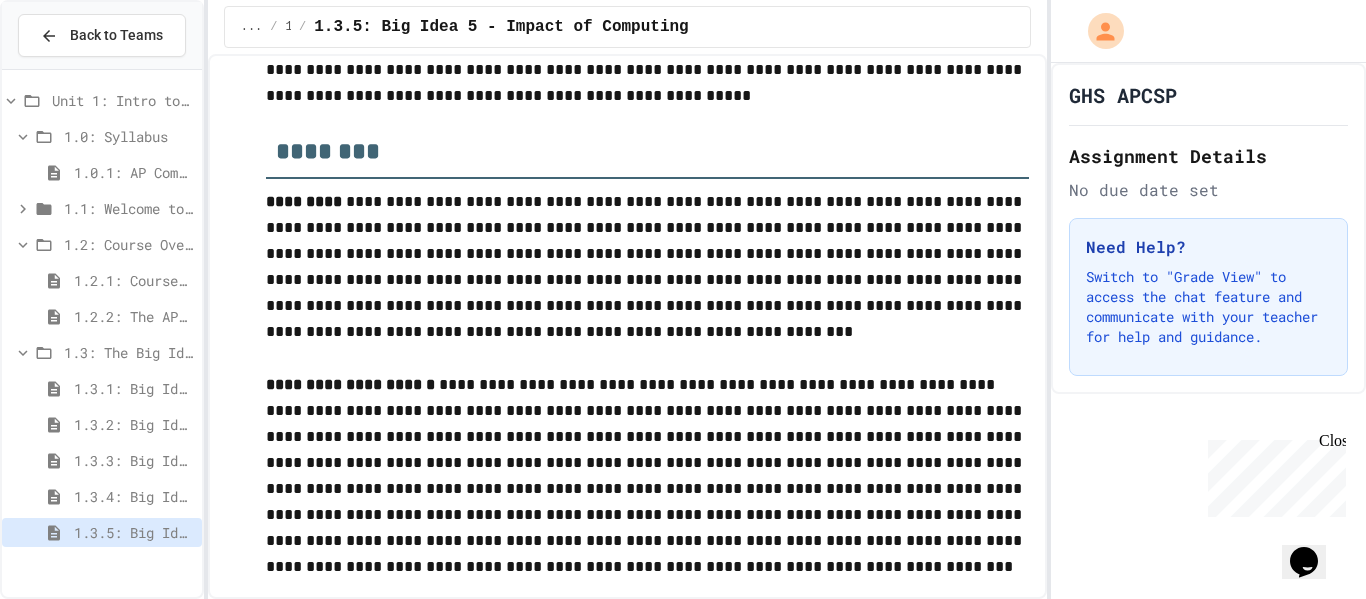 scroll, scrollTop: 0, scrollLeft: 0, axis: both 